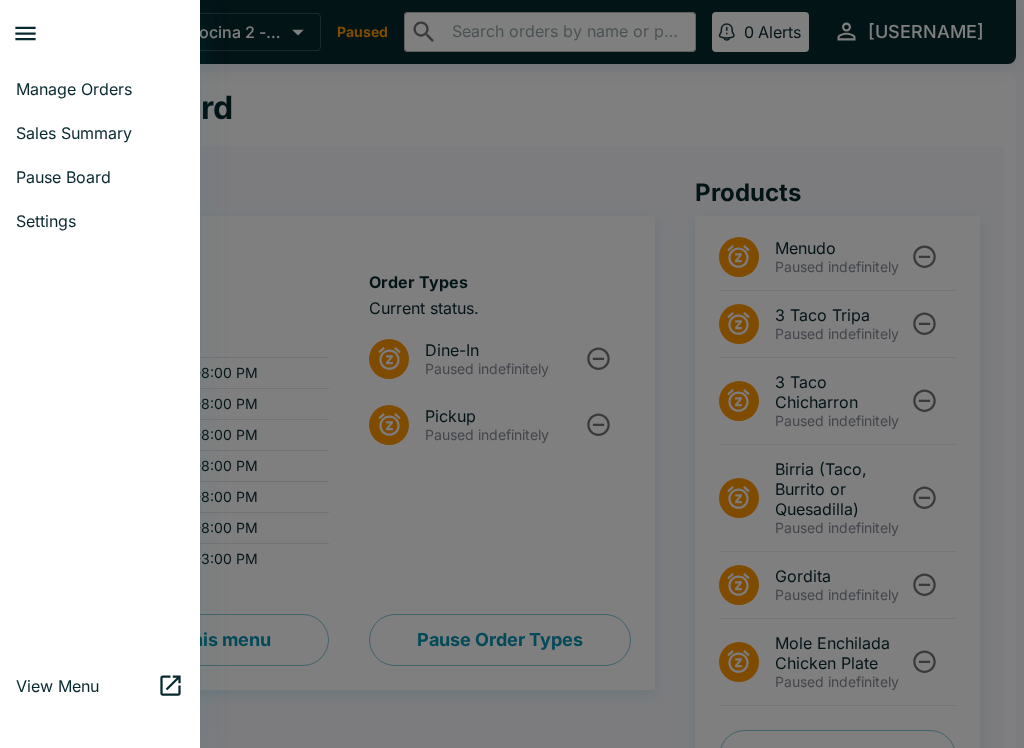 scroll, scrollTop: 0, scrollLeft: 0, axis: both 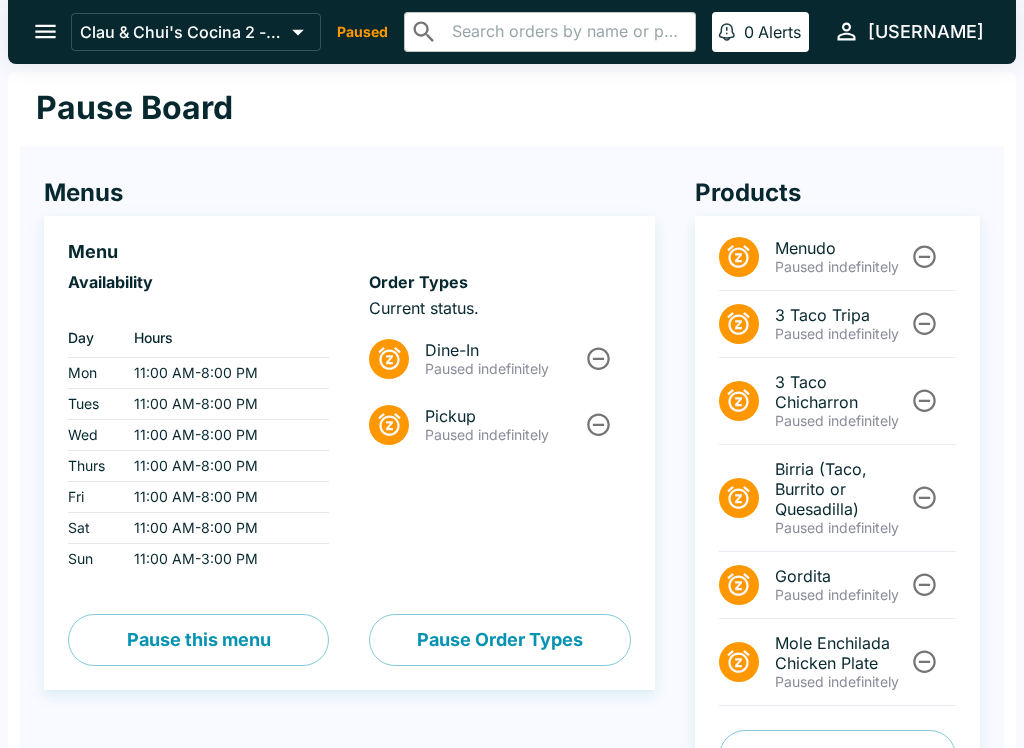 click on "Pause Order Types" at bounding box center (499, 640) 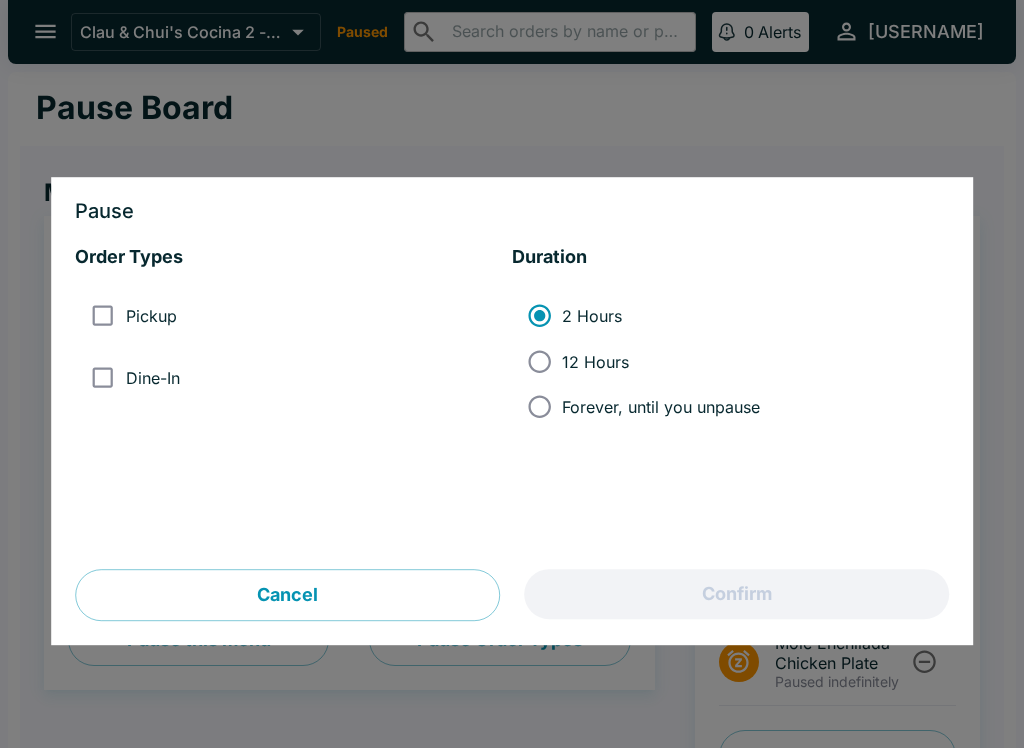 click on "Pickup" at bounding box center [102, 316] 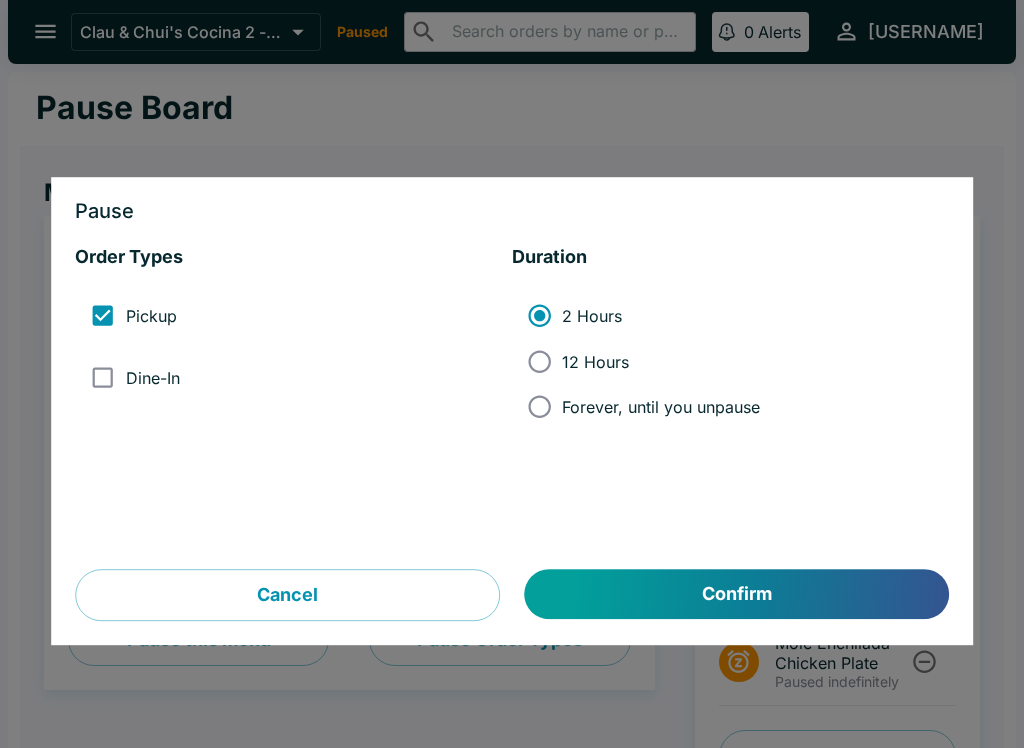 click on "Dine-In" at bounding box center [102, 377] 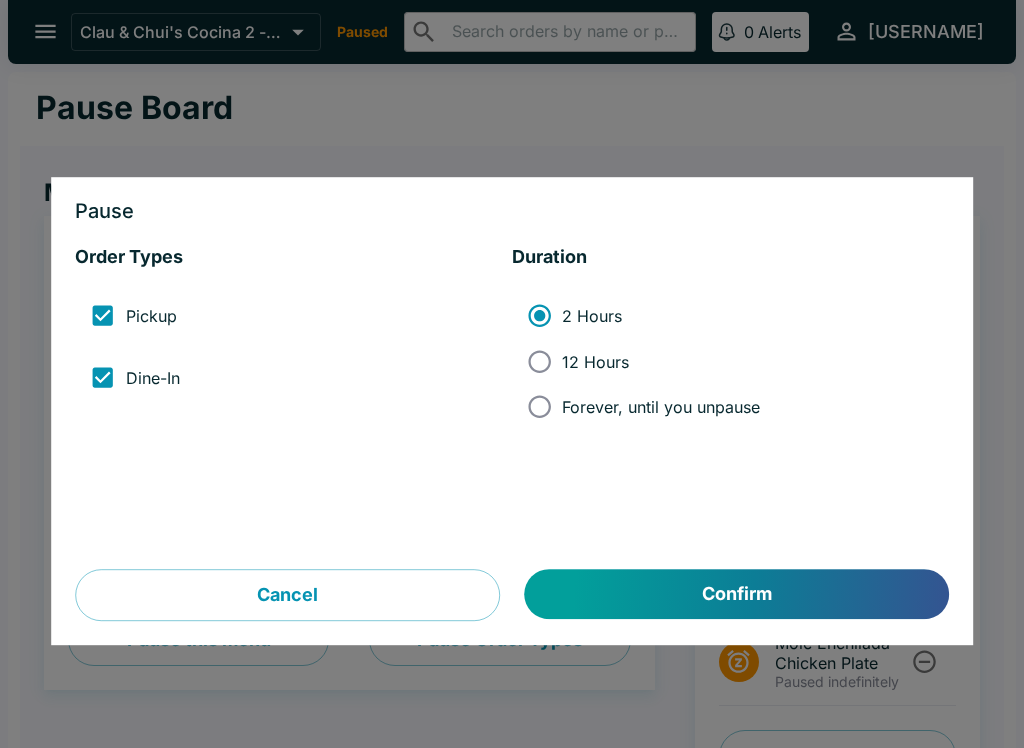 click on "Forever, until you unpause" at bounding box center [539, 406] 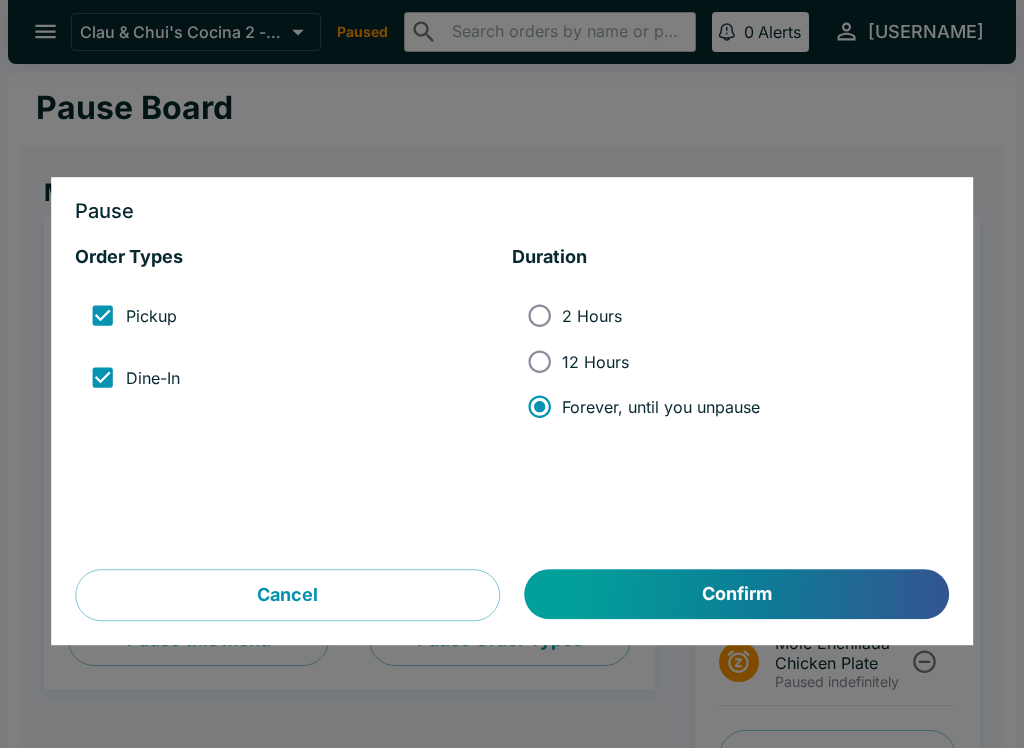 click on "2 Hours" at bounding box center [539, 316] 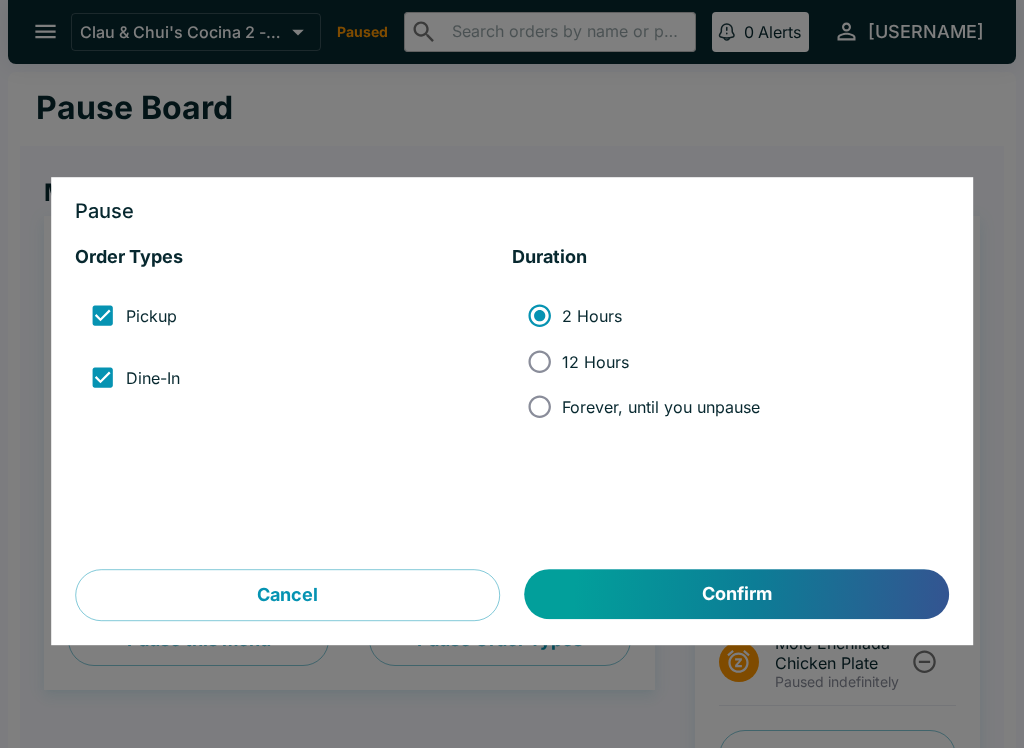 click on "Cancel" at bounding box center [287, 596] 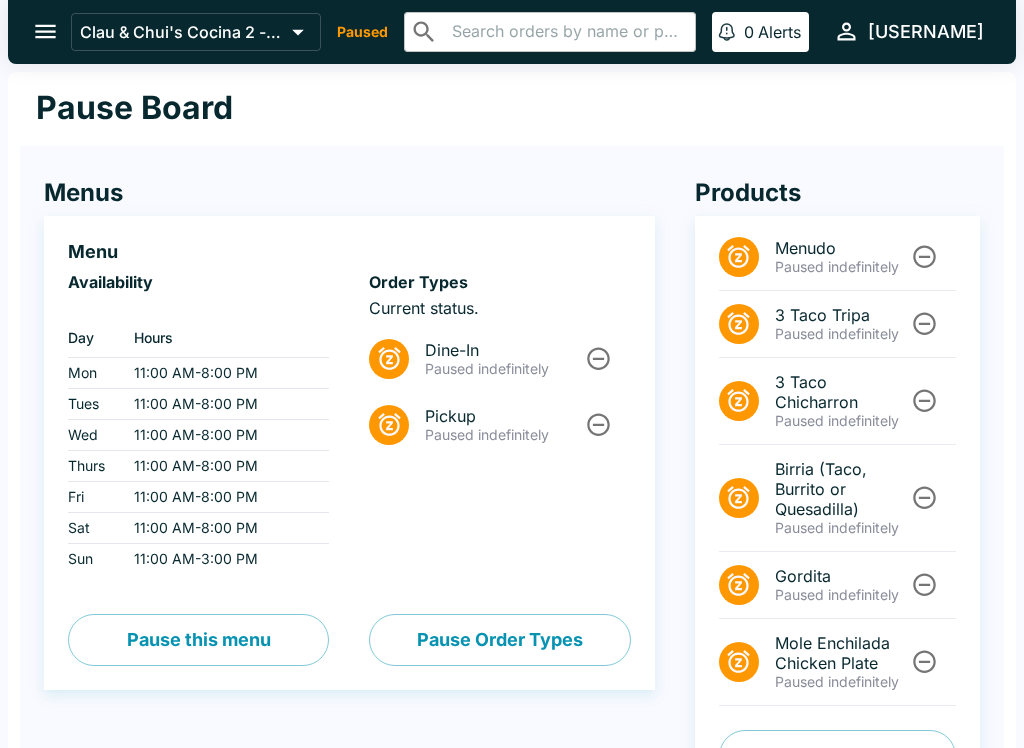 click 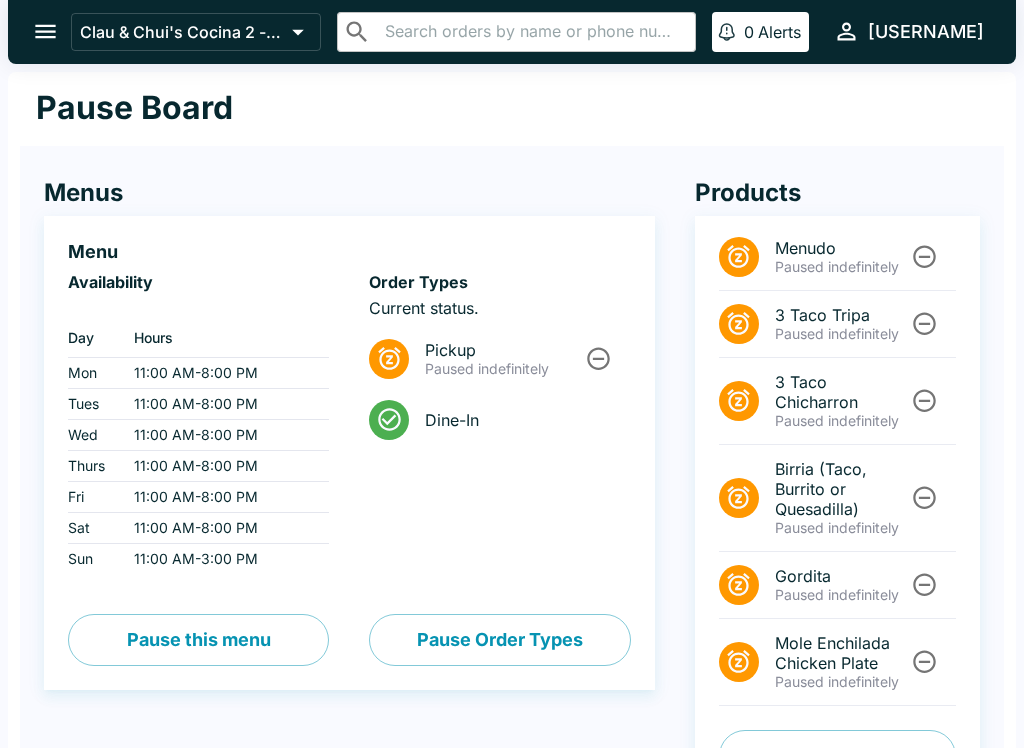 click at bounding box center (598, 358) 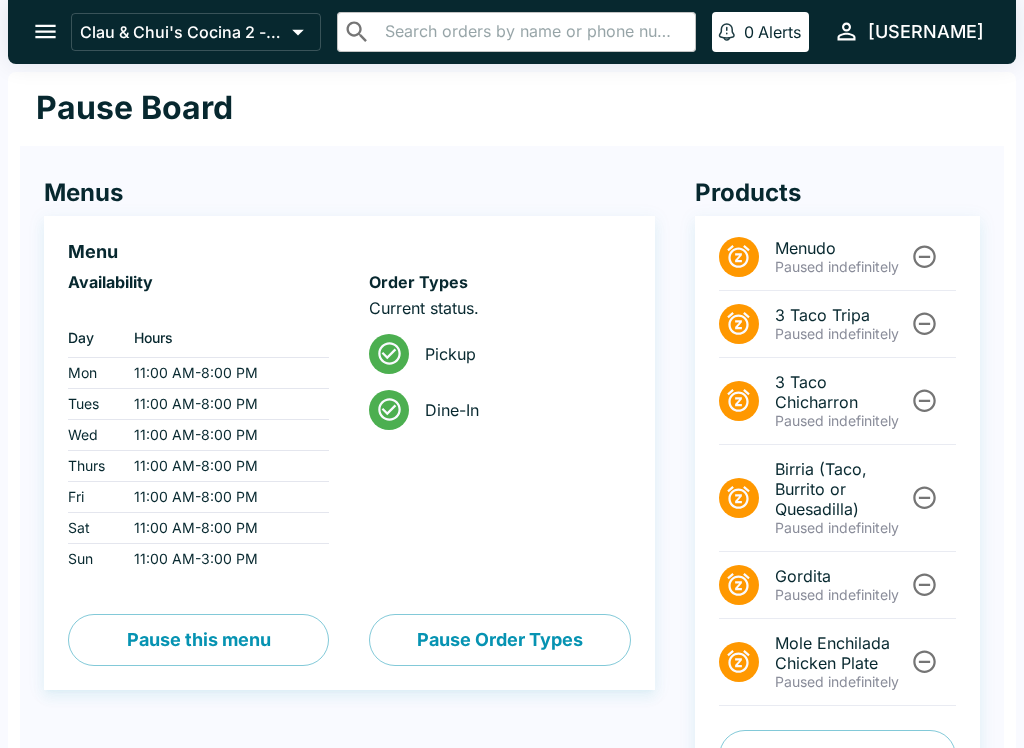 click on "Pickup" at bounding box center [519, 354] 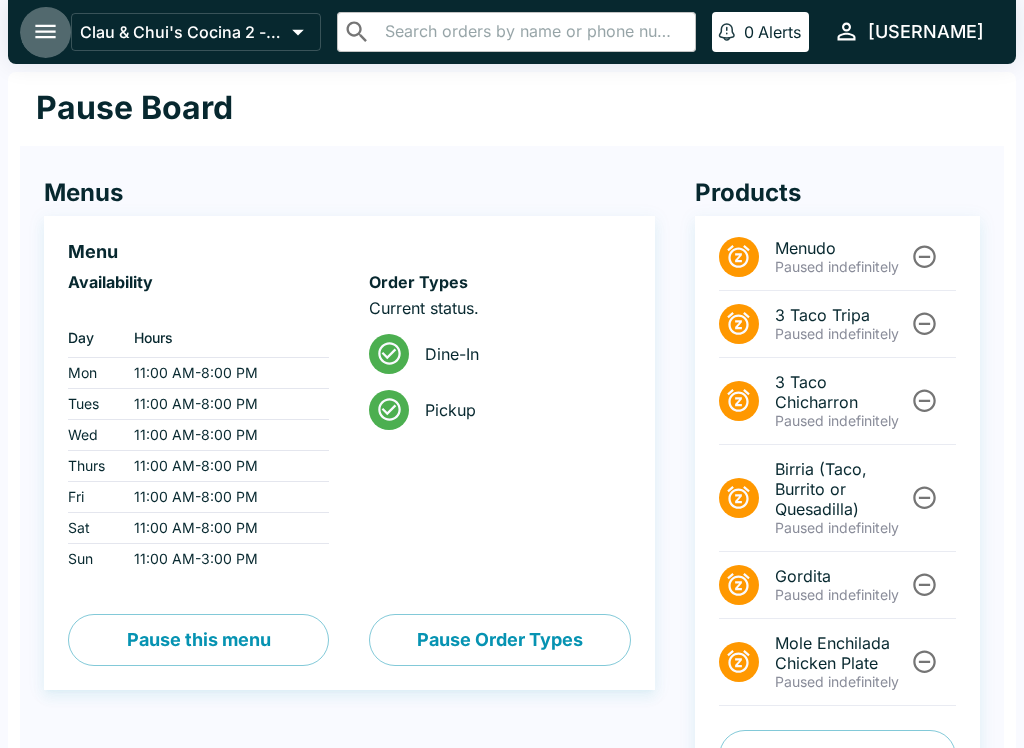 click at bounding box center [45, 31] 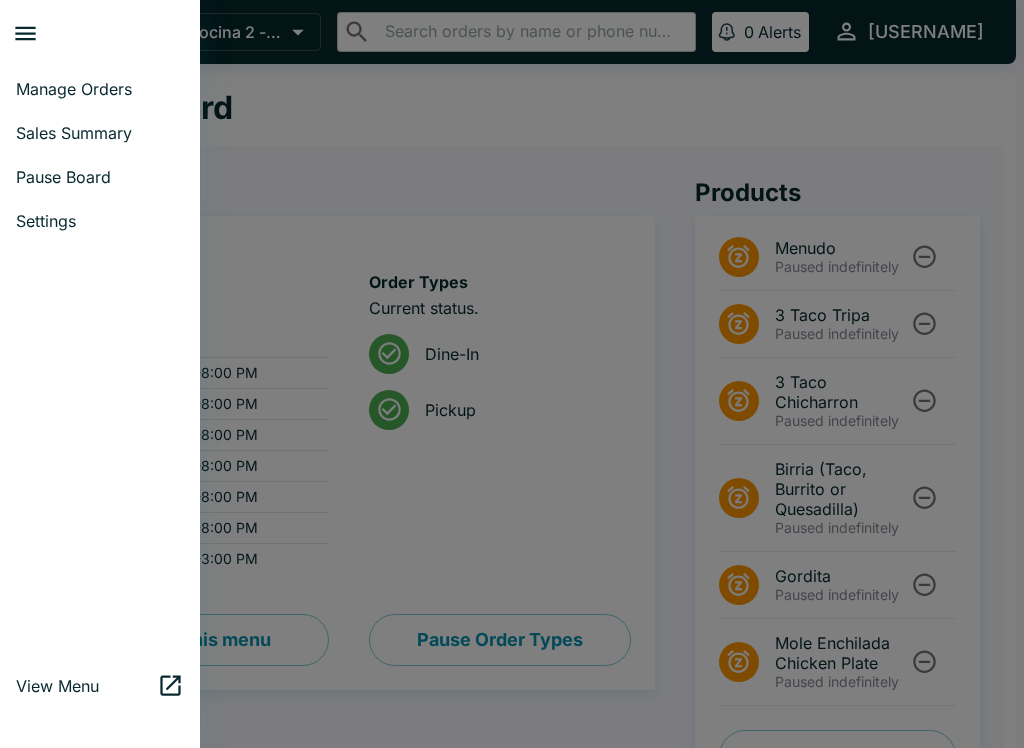 click at bounding box center [512, 374] 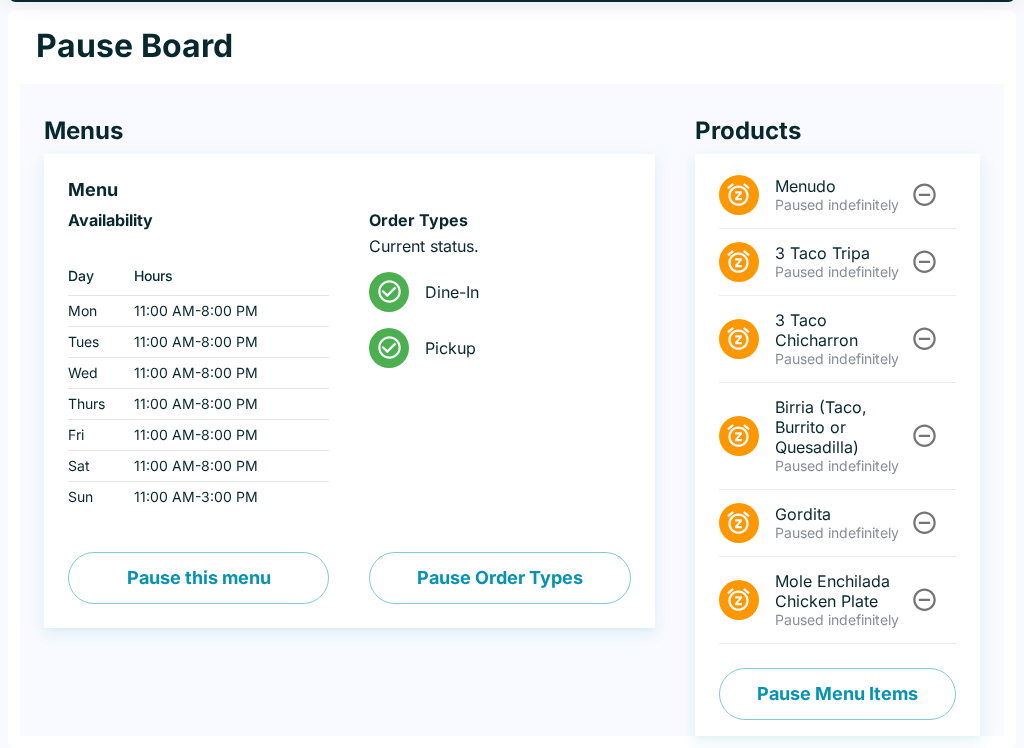 scroll, scrollTop: 0, scrollLeft: 0, axis: both 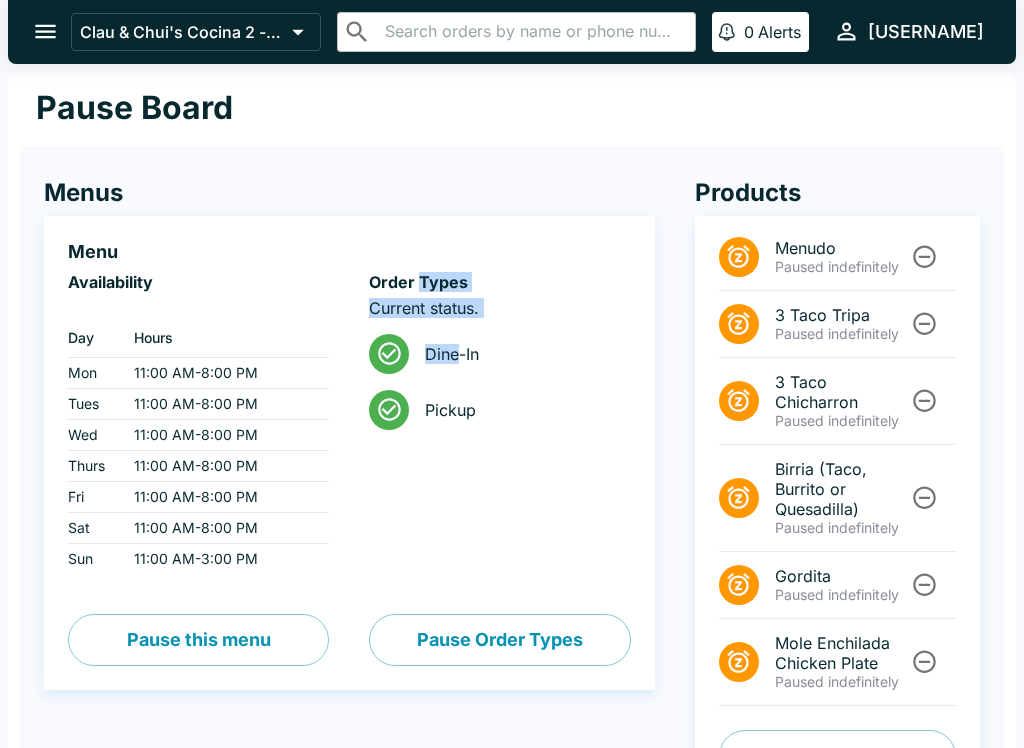 click on "Pause Board" at bounding box center (512, 109) 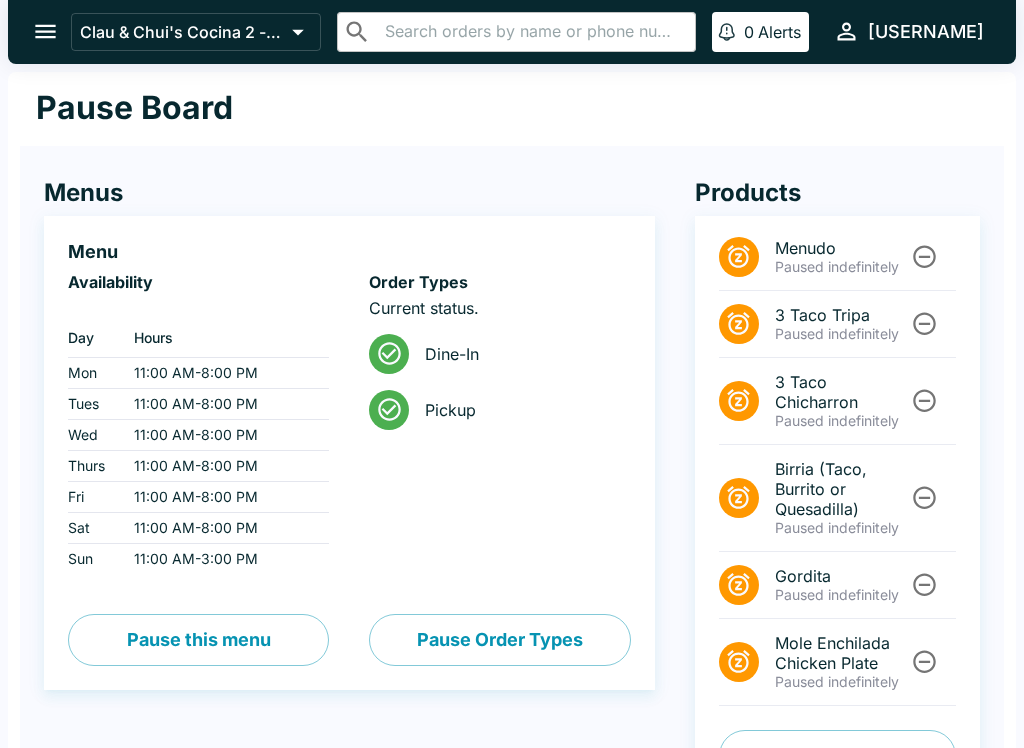 click 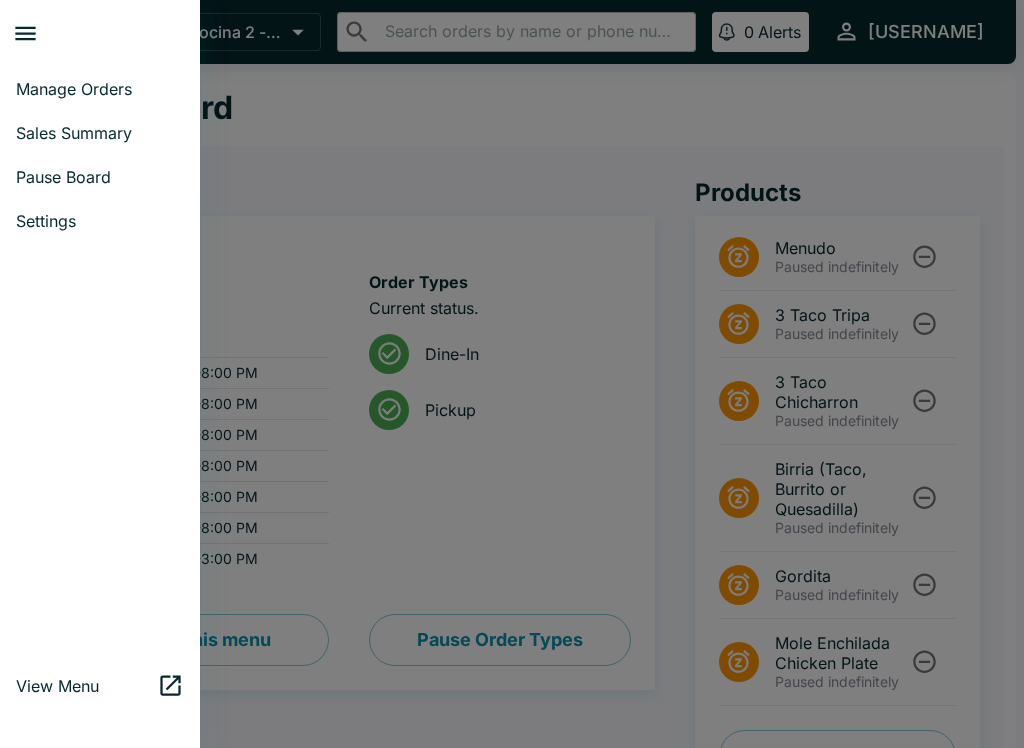 click on "Manage Orders" at bounding box center (100, 89) 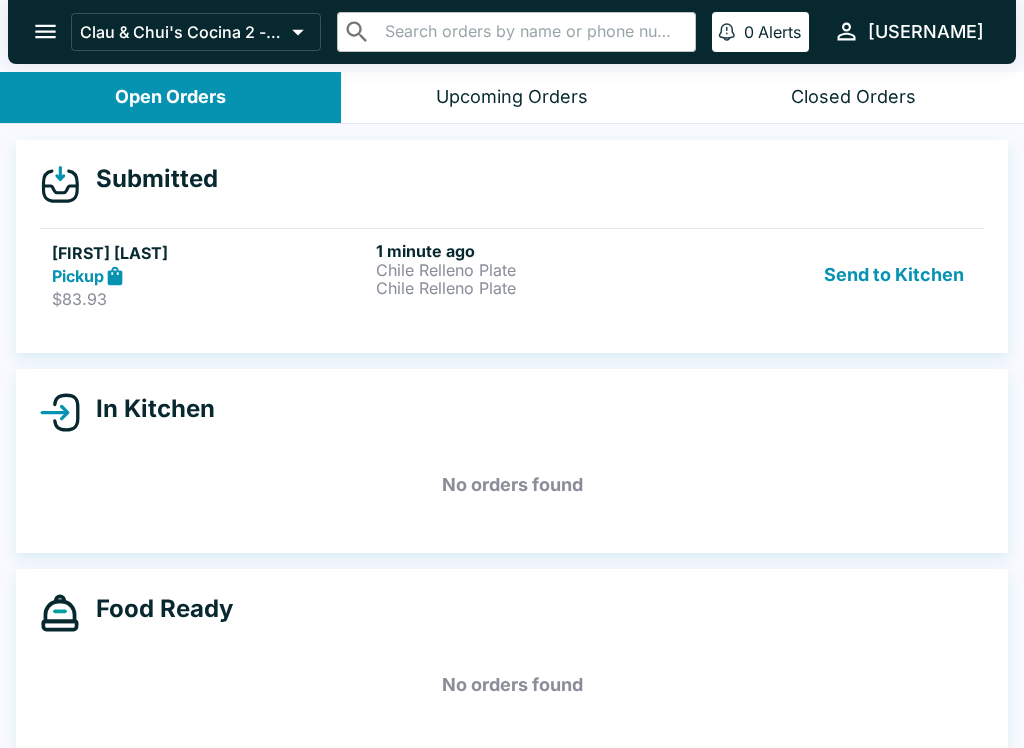 click on "Send to Kitchen" at bounding box center (894, 275) 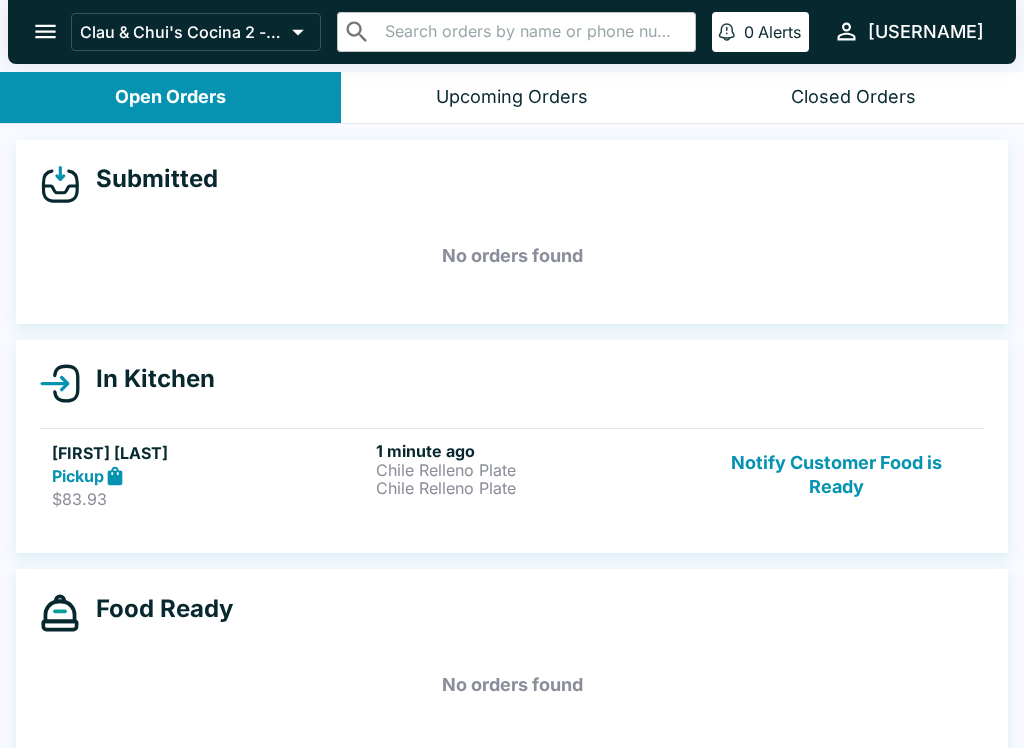 click on "Chile Relleno Plate" at bounding box center (534, 488) 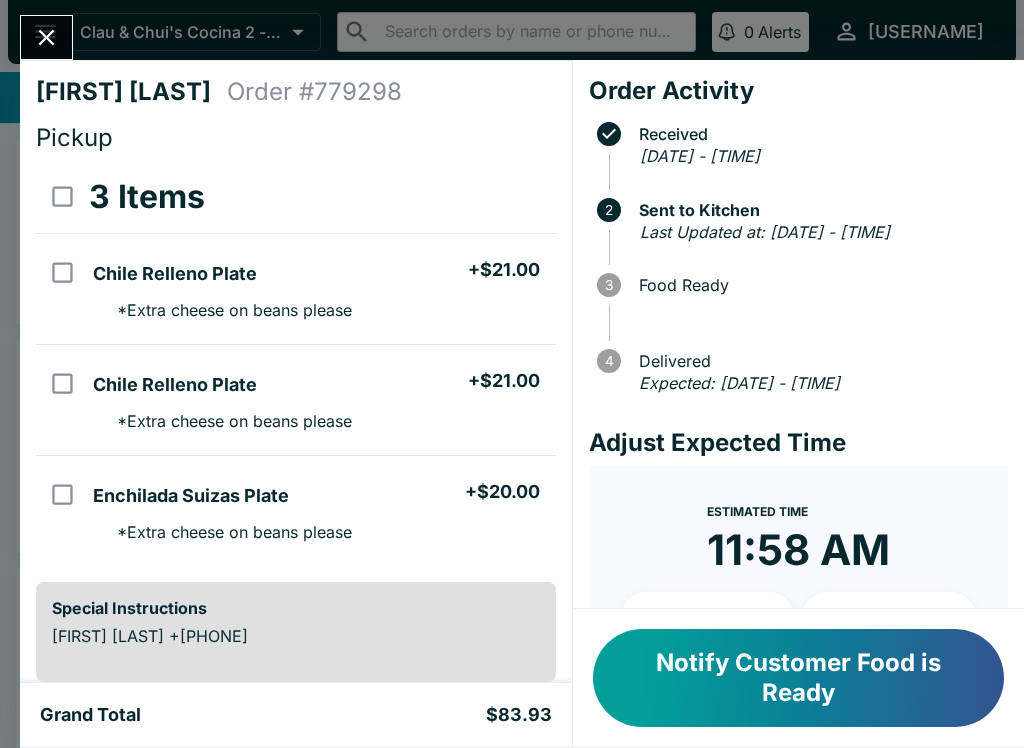 click on "Notify Customer Food is Ready" at bounding box center [798, 678] 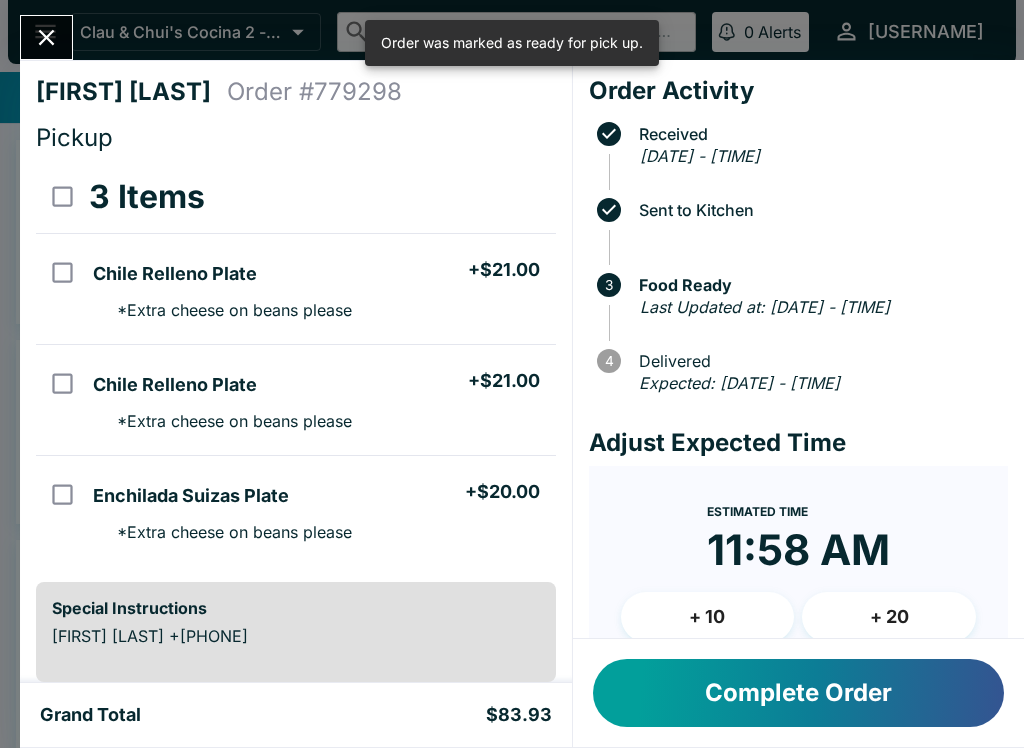 click 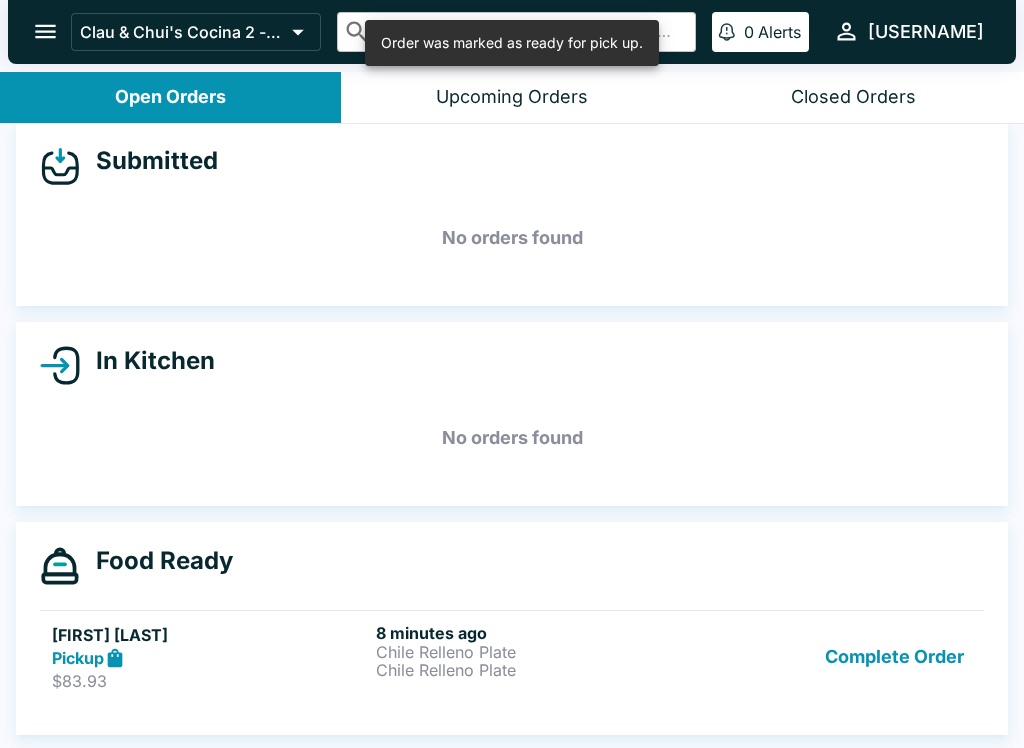 scroll, scrollTop: 18, scrollLeft: 0, axis: vertical 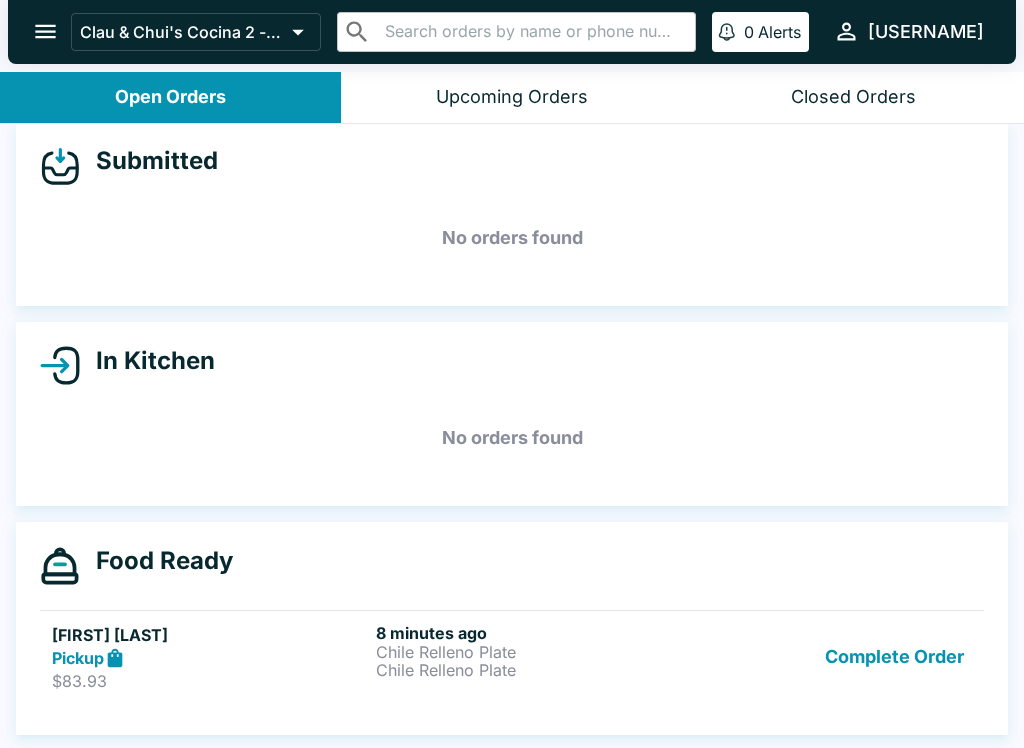 click on "Complete Order" at bounding box center [894, 657] 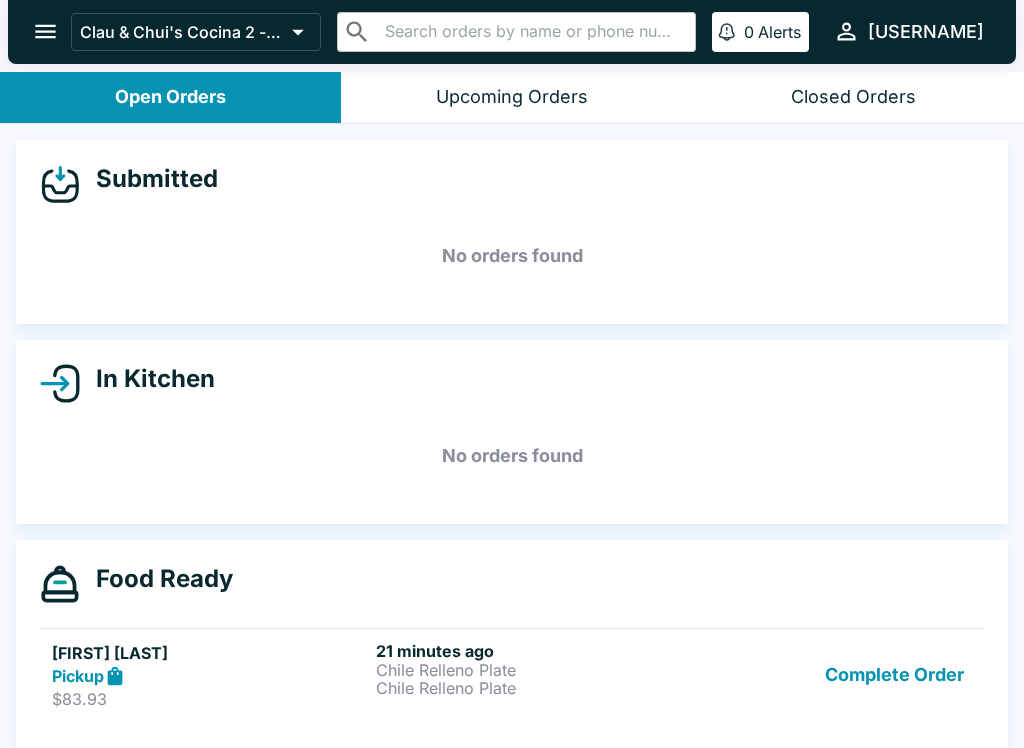 click on "Complete Order" at bounding box center [894, 675] 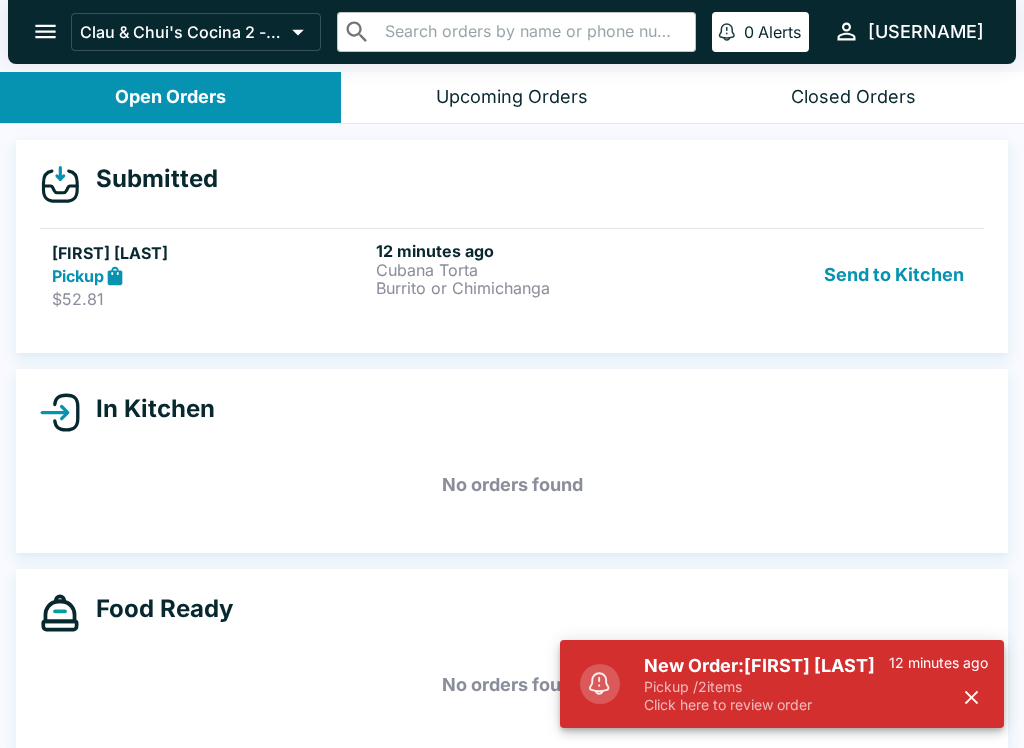 click on "Burrito or Chimichanga" at bounding box center (534, 288) 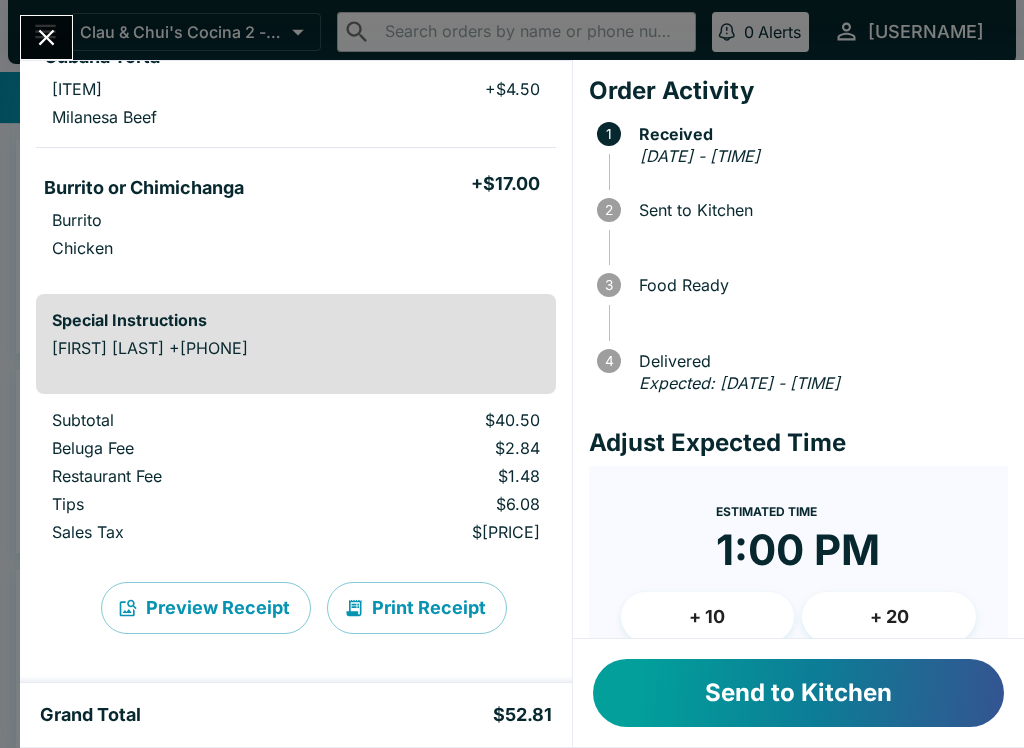 scroll, scrollTop: 217, scrollLeft: 0, axis: vertical 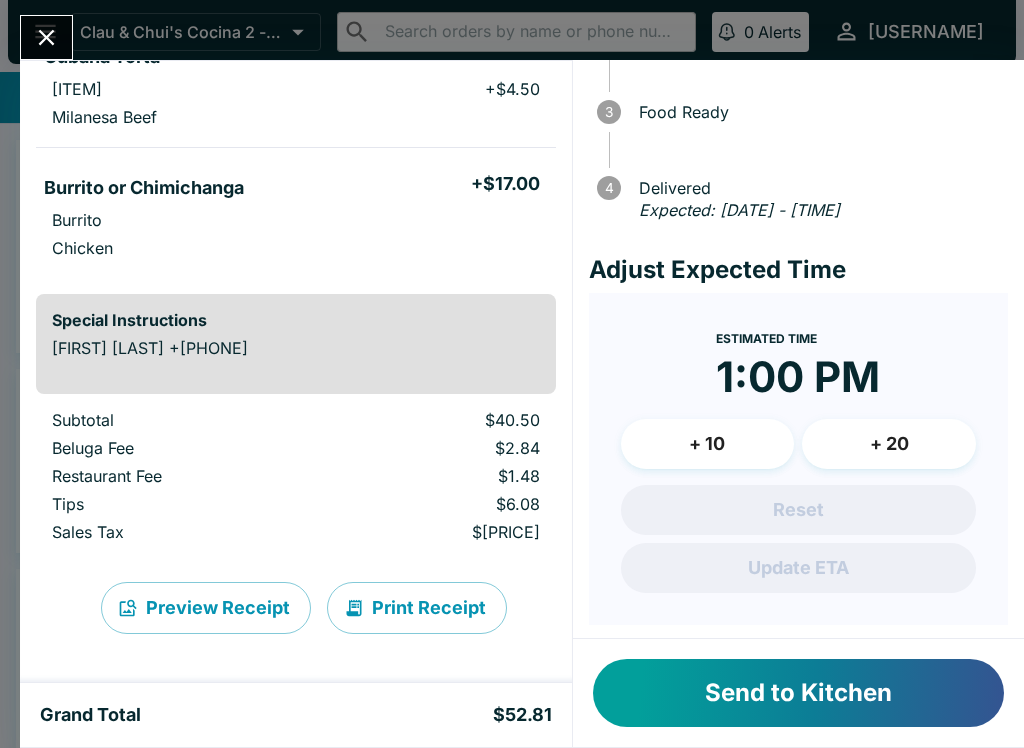 click on "Send to Kitchen" at bounding box center [798, 693] 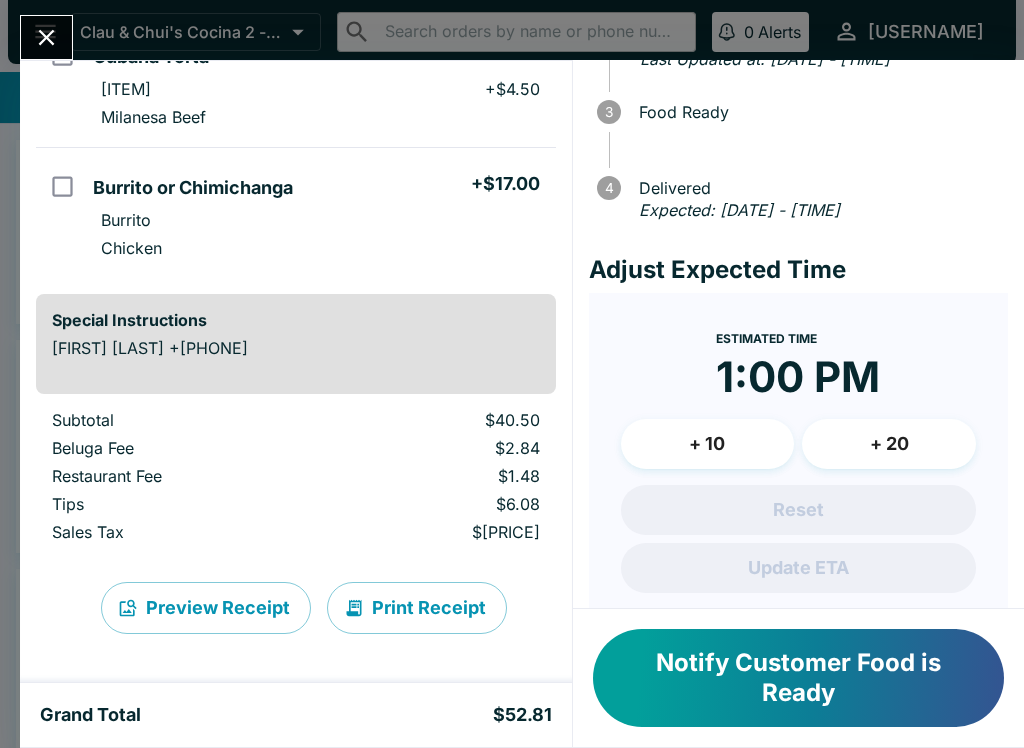 click 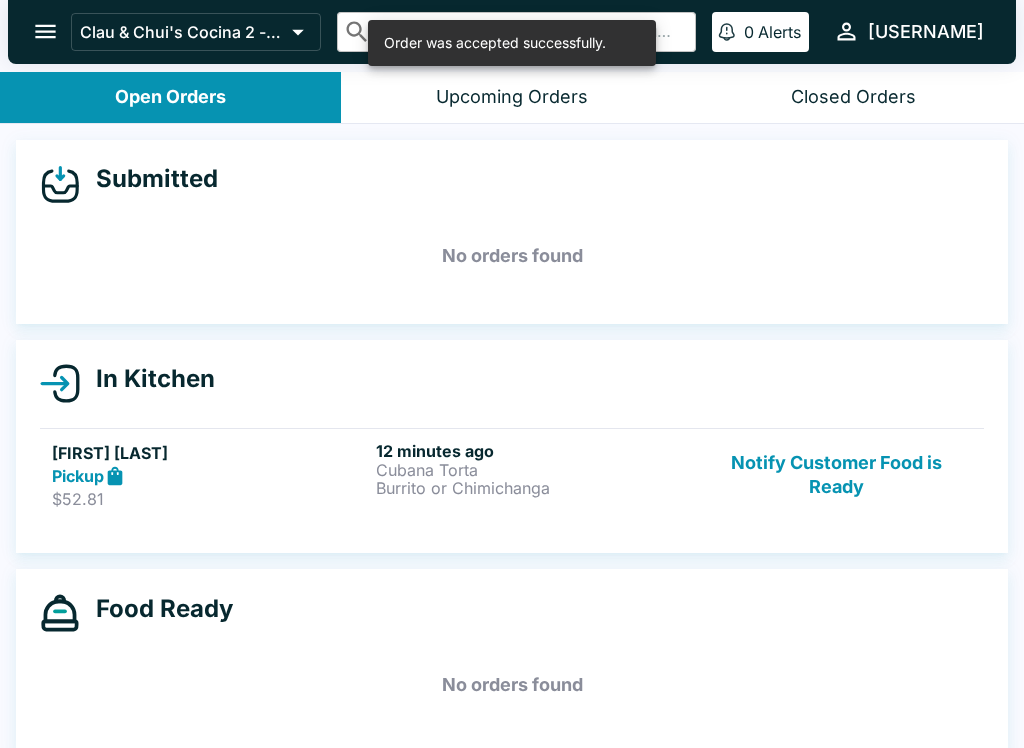 click on "[TIME] [ITEM] [ITEM] or [ITEM]" at bounding box center [534, 475] 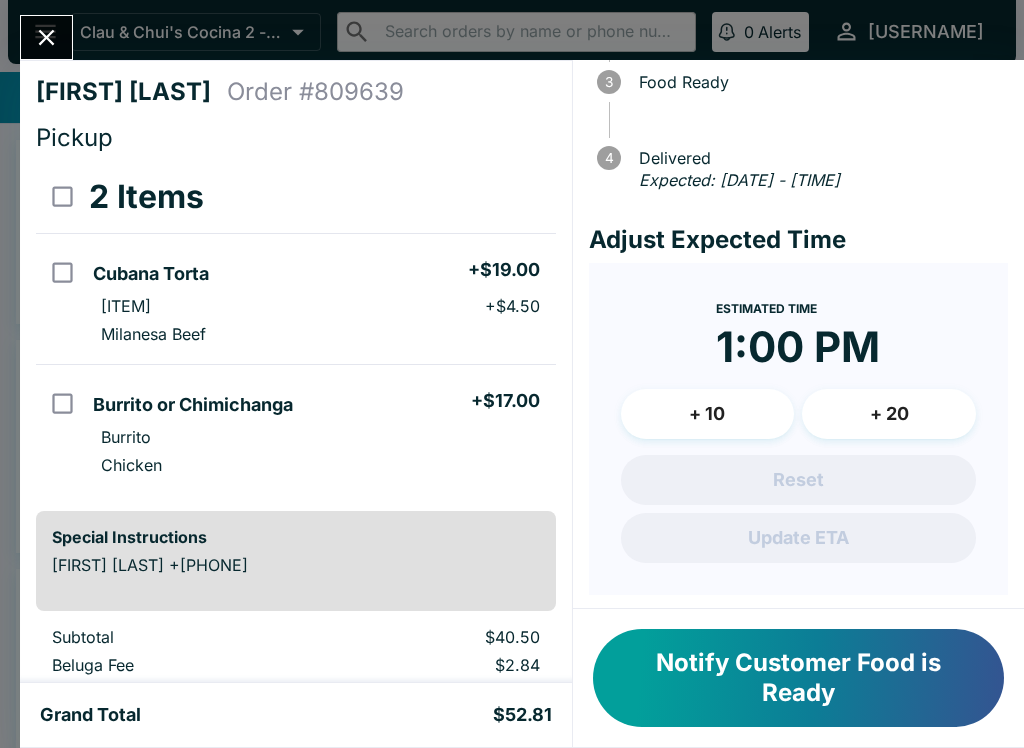 click on "Notify Customer Food is Ready" at bounding box center (798, 678) 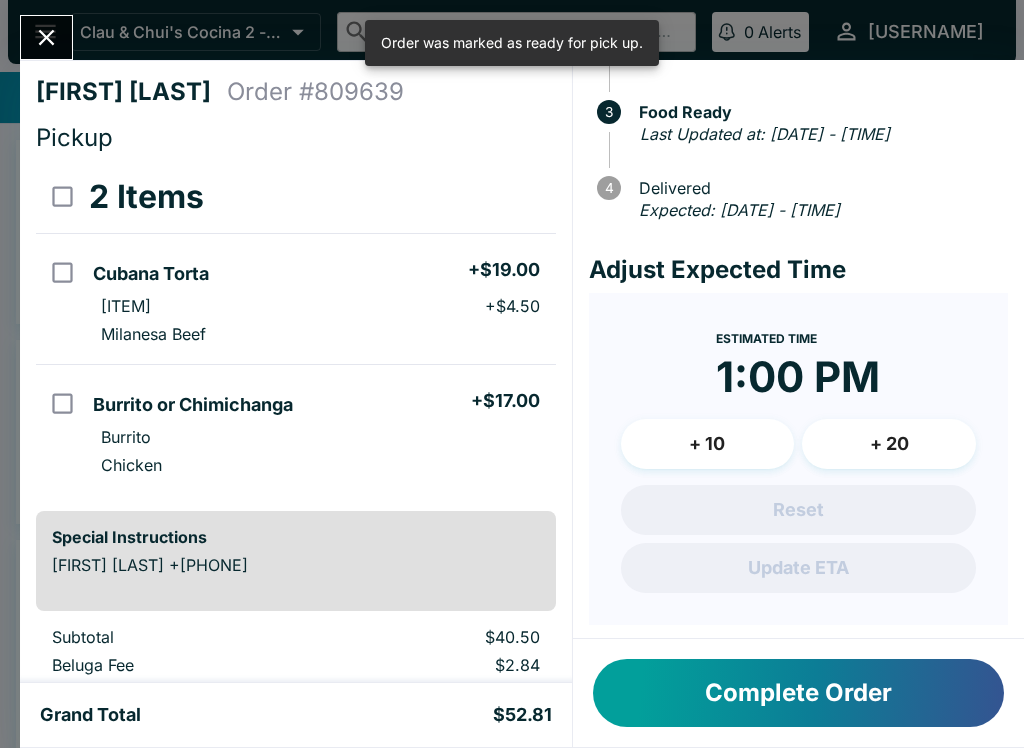 click 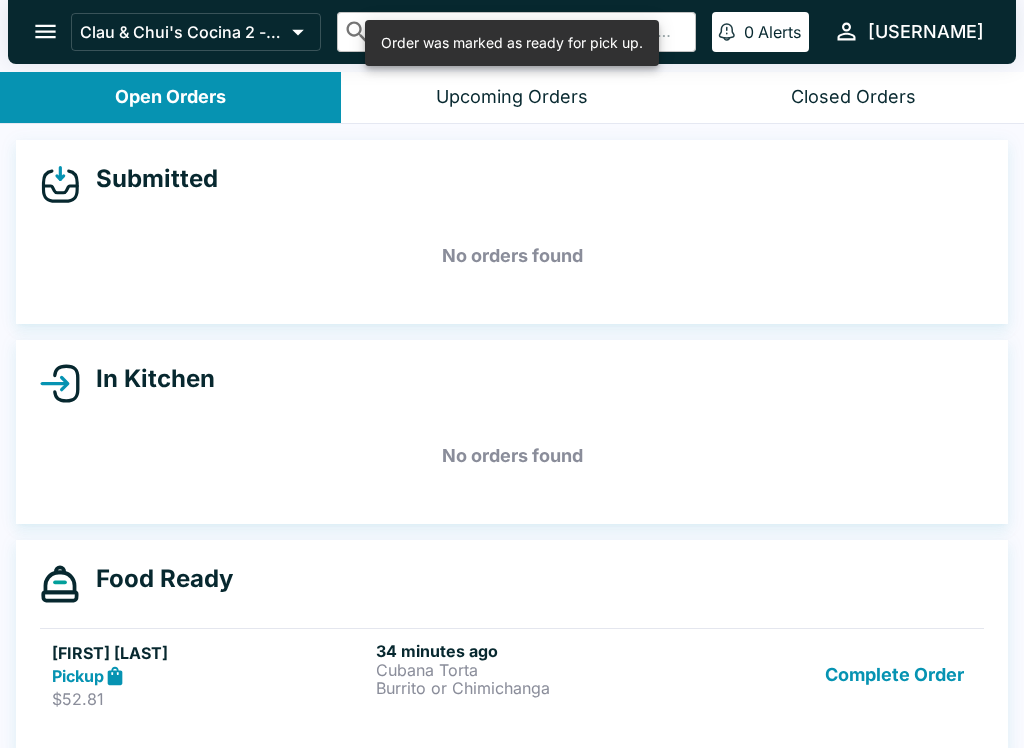 click on "Burrito or Chimichanga" at bounding box center (534, 688) 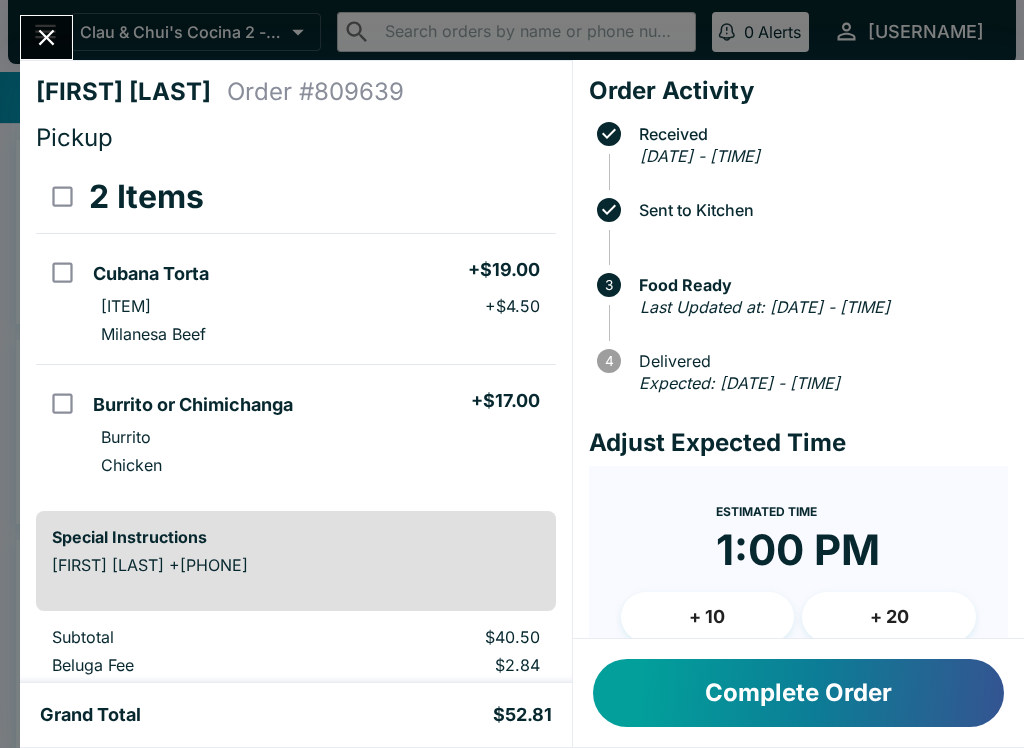 click on "Complete Order" at bounding box center [798, 693] 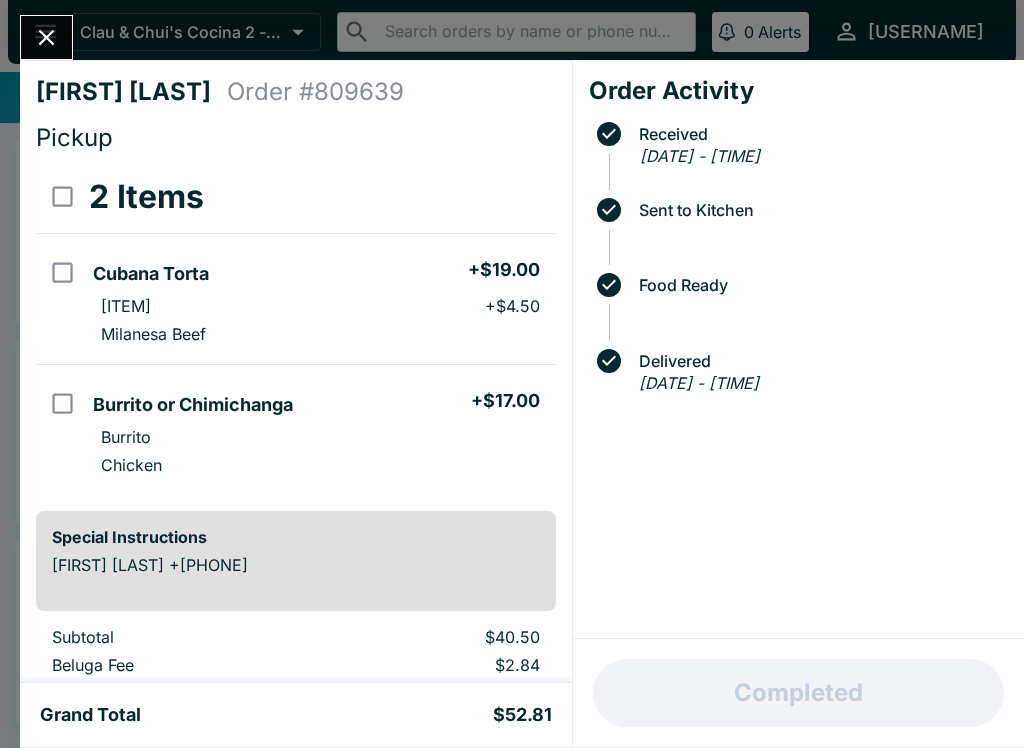 click at bounding box center [46, 37] 